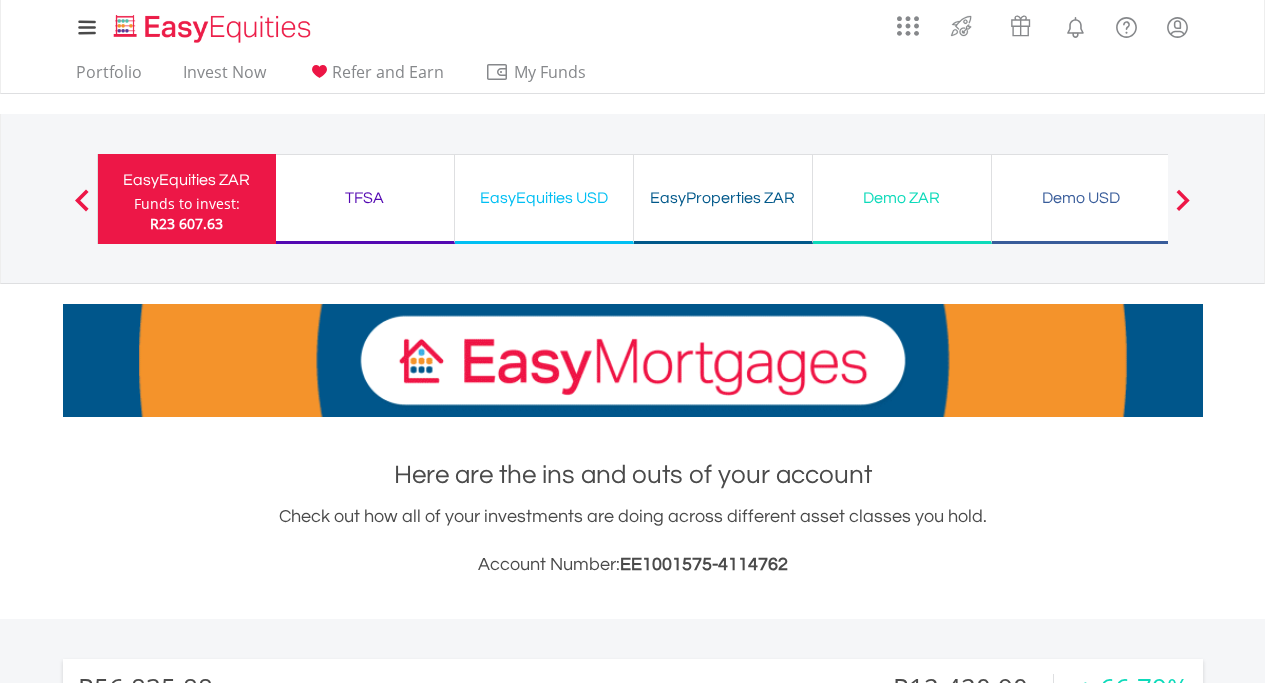 scroll, scrollTop: 509, scrollLeft: 0, axis: vertical 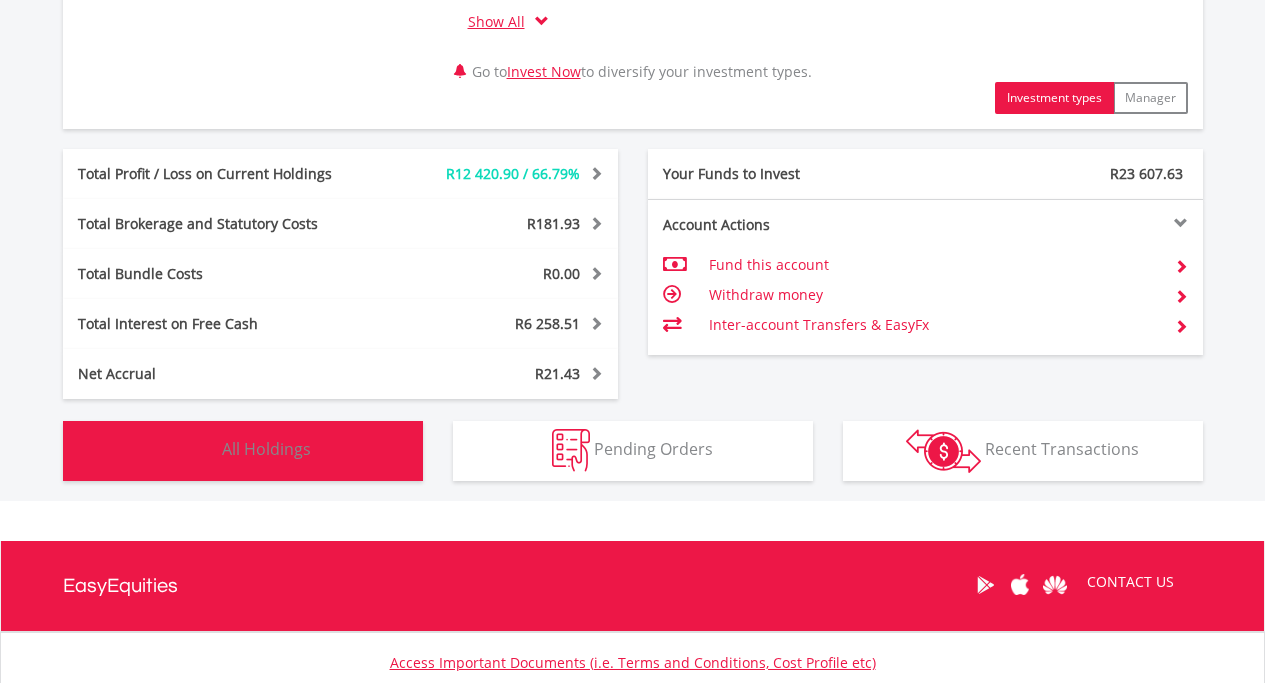 click on "All Holdings" at bounding box center [266, 449] 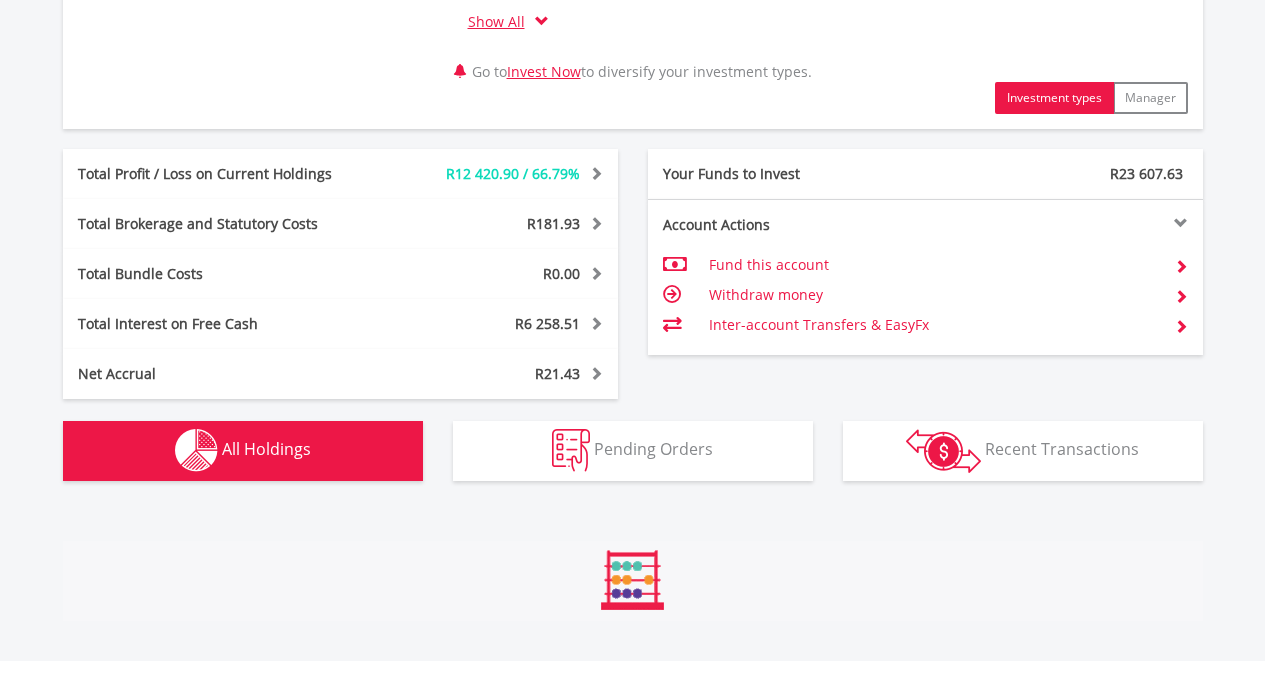 scroll, scrollTop: 1555, scrollLeft: 0, axis: vertical 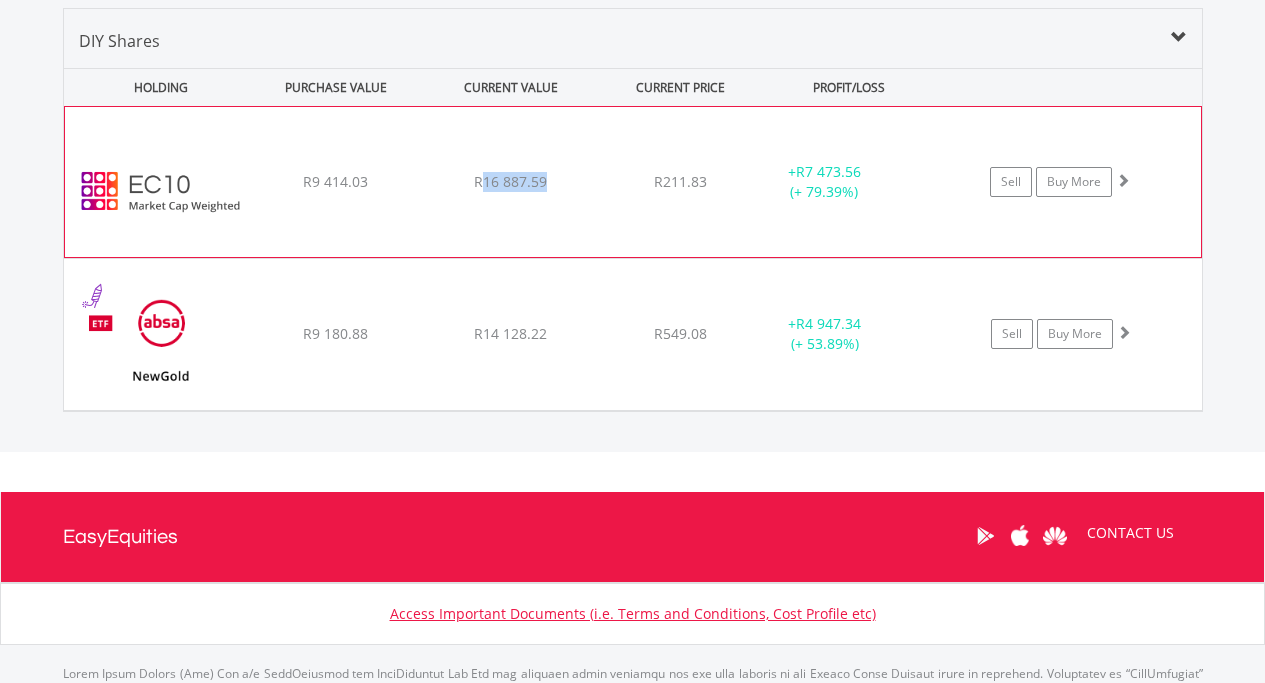 drag, startPoint x: 557, startPoint y: 178, endPoint x: 485, endPoint y: 185, distance: 72.33948 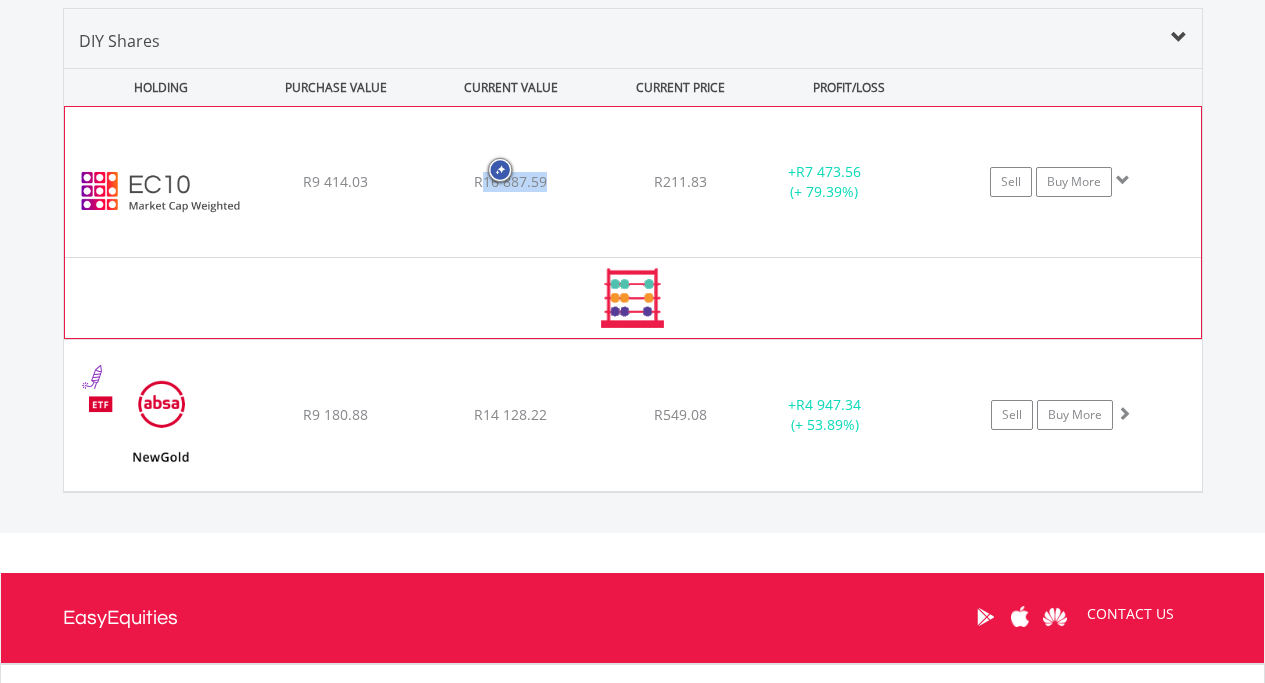 copy on "16 887.59" 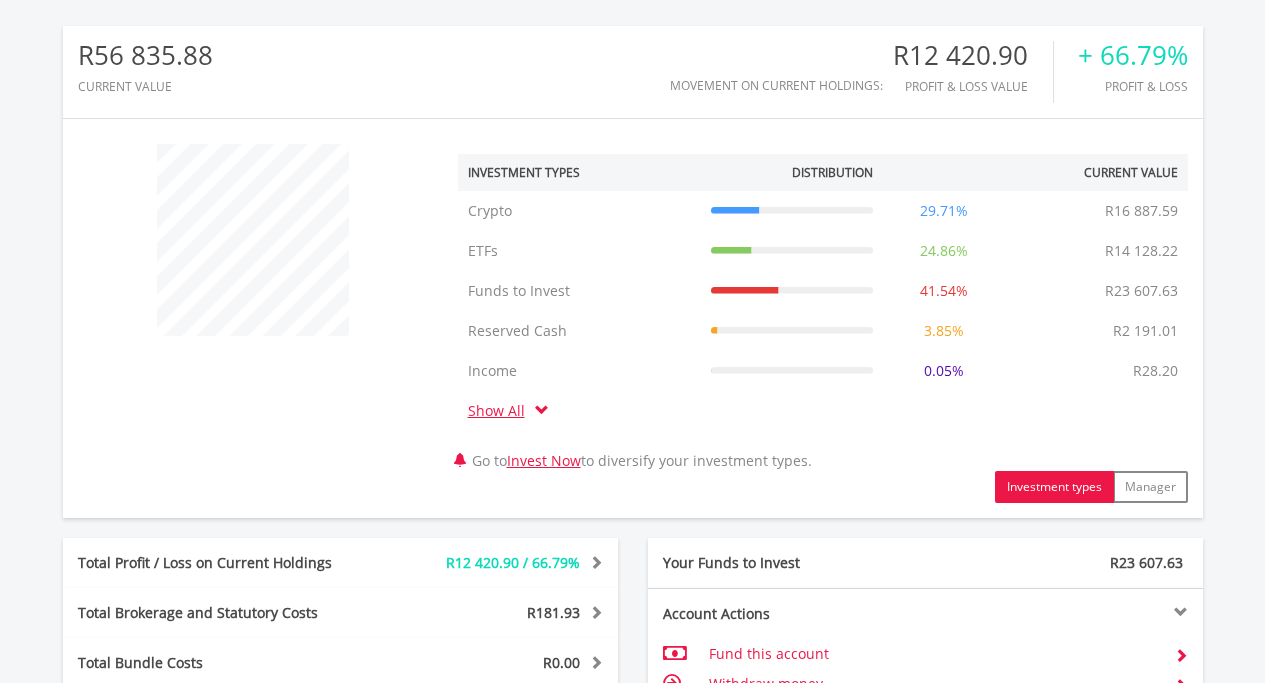 scroll, scrollTop: 322, scrollLeft: 0, axis: vertical 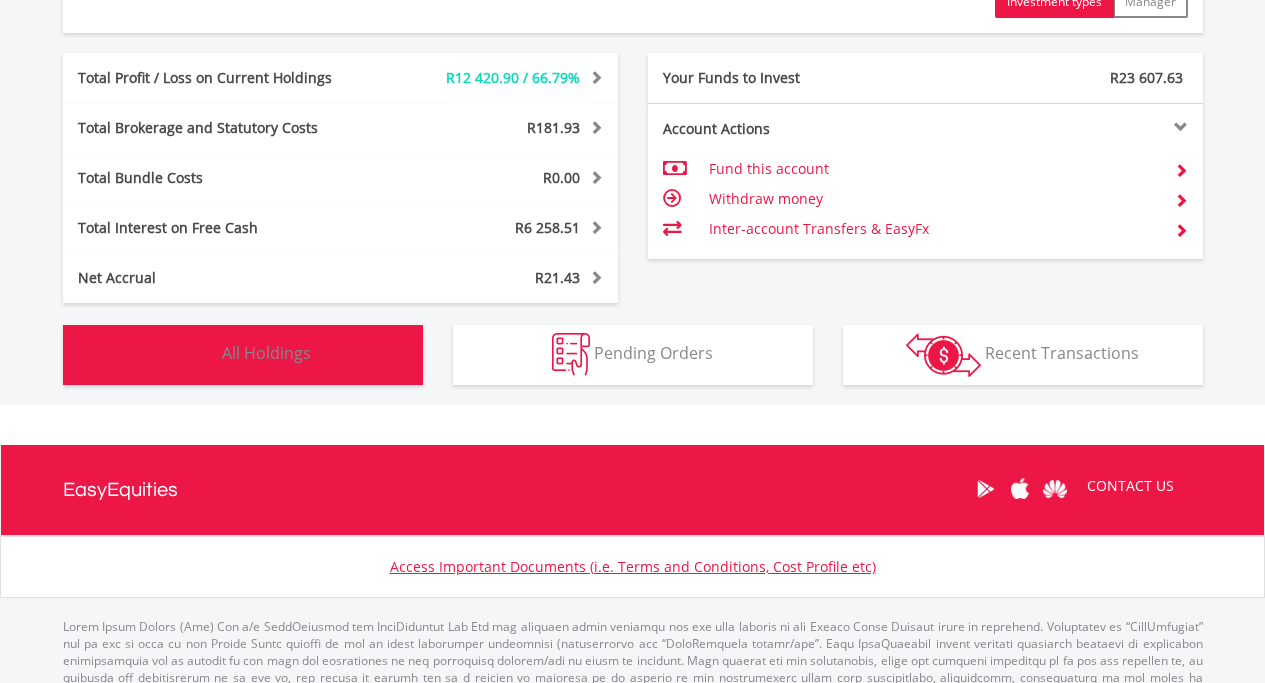 click on "Holdings
All Holdings" at bounding box center (243, 355) 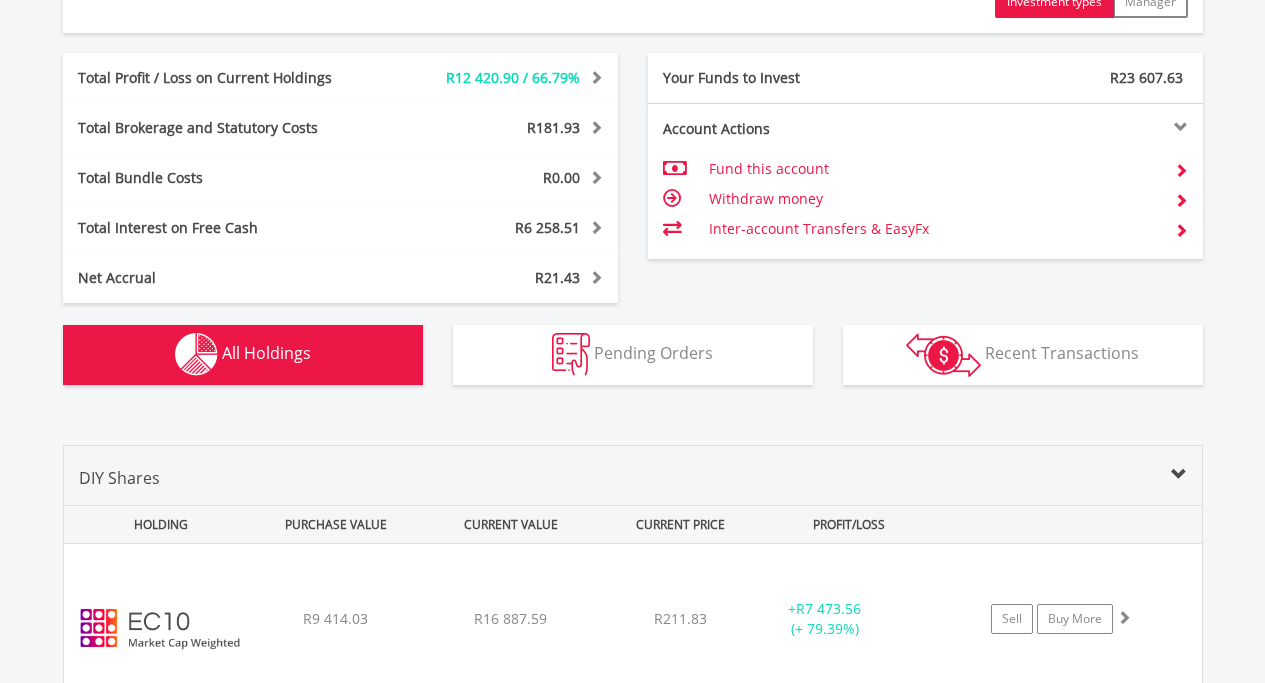 scroll, scrollTop: 1562, scrollLeft: 0, axis: vertical 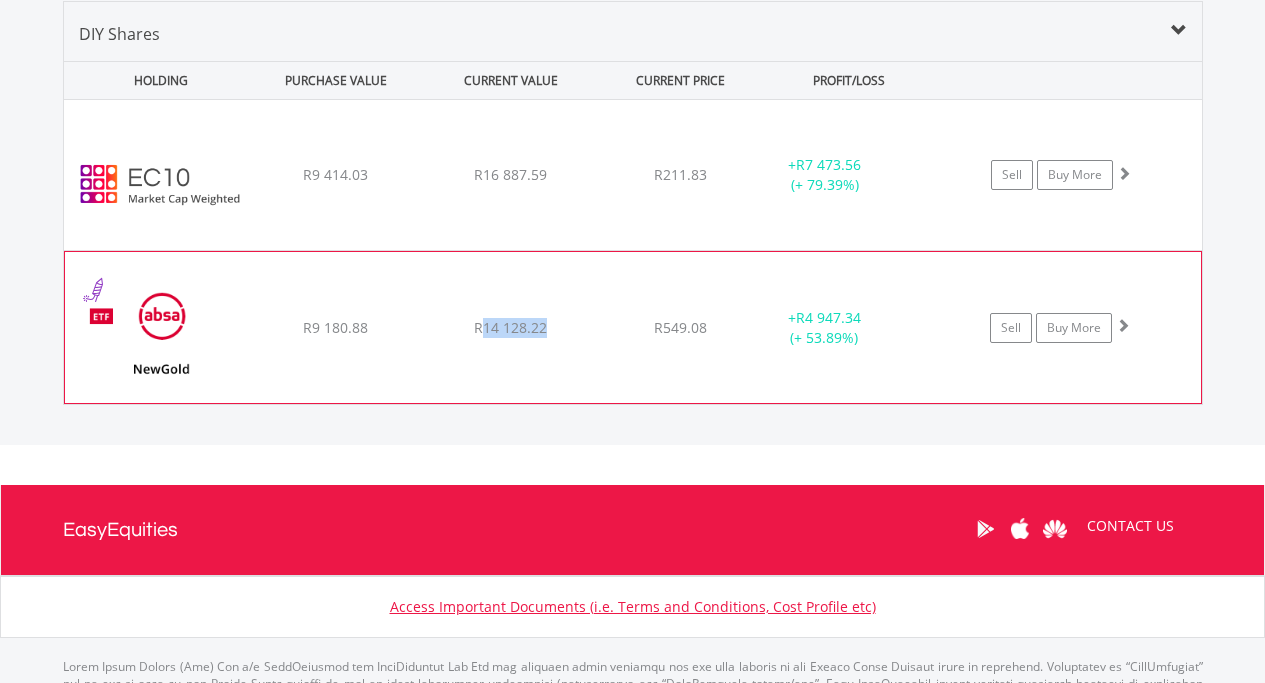 drag, startPoint x: 553, startPoint y: 331, endPoint x: 485, endPoint y: 328, distance: 68.06615 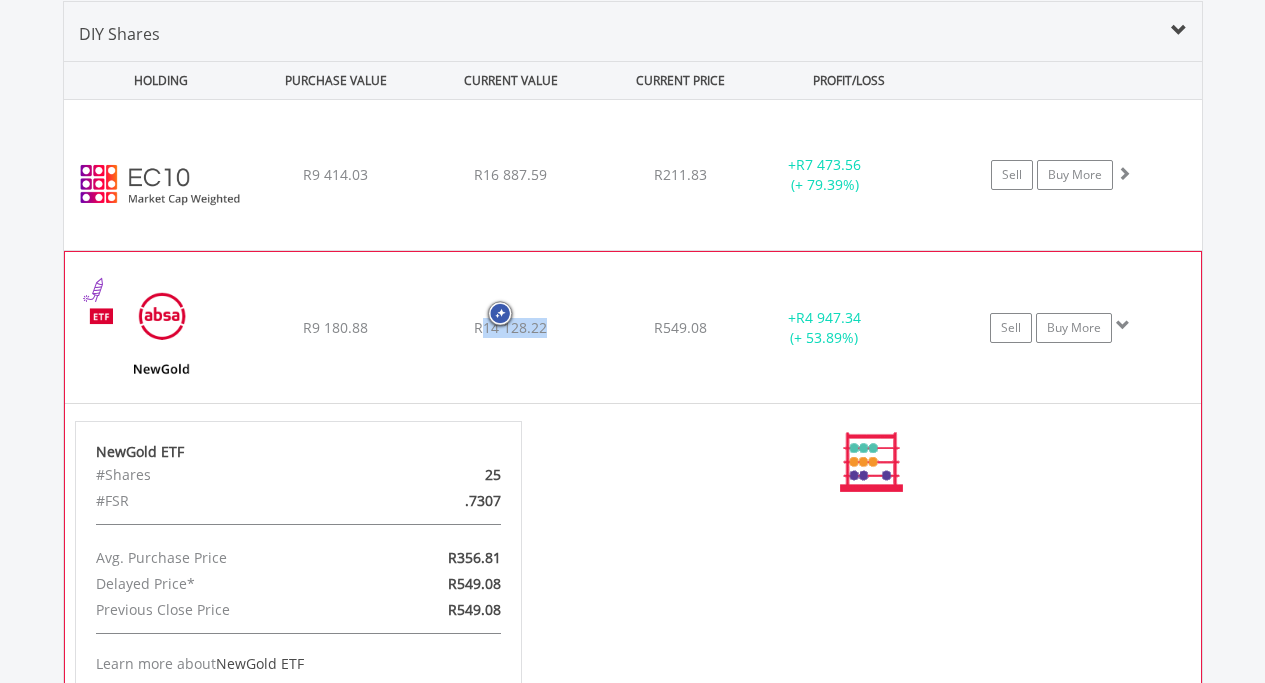copy on "14 128.22" 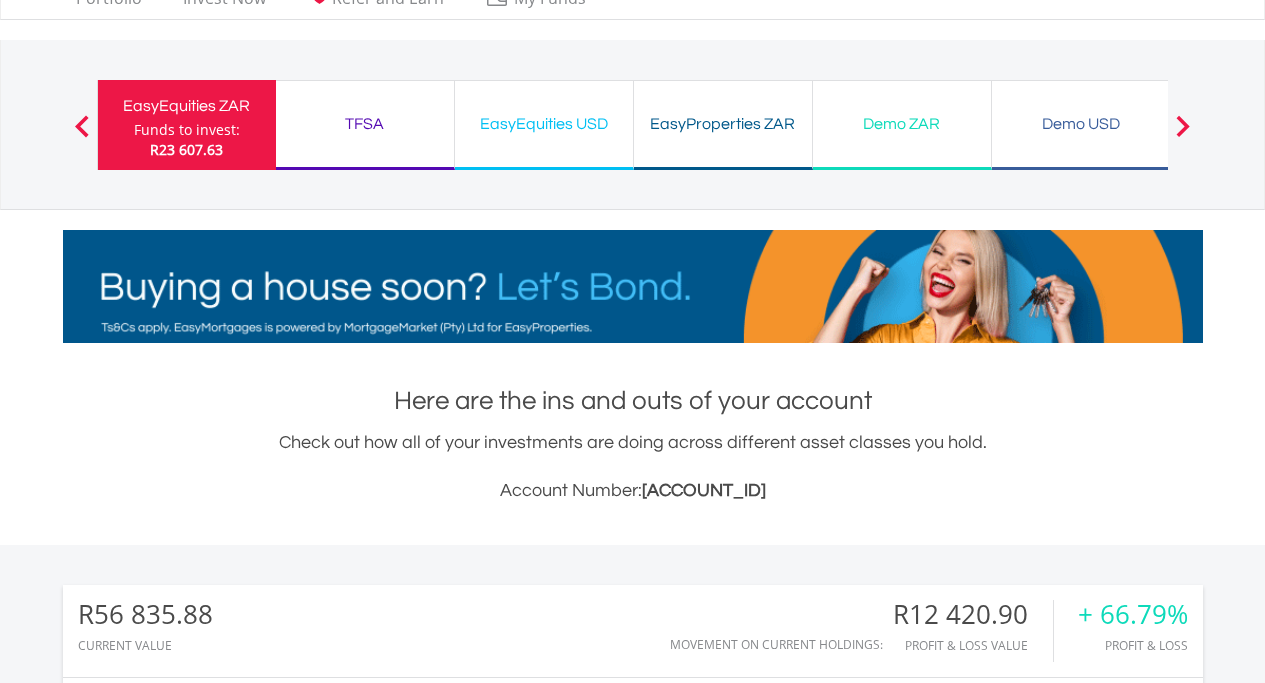 scroll, scrollTop: 26, scrollLeft: 0, axis: vertical 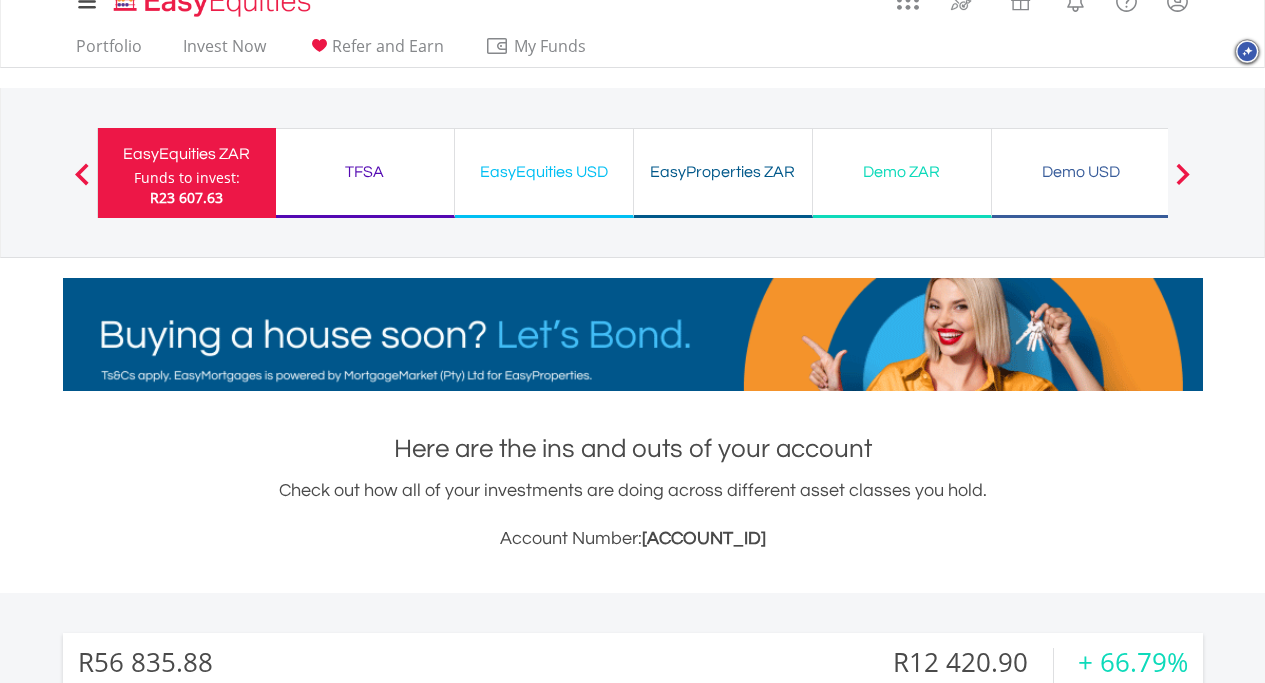 click on "My Investments
Invest Now
New Listings
Sell
My Recurring Investments
Pending Orders
Switch Unit Trusts
Vouchers
Buy a Voucher
Redeem a Voucher" at bounding box center [632, 1355] 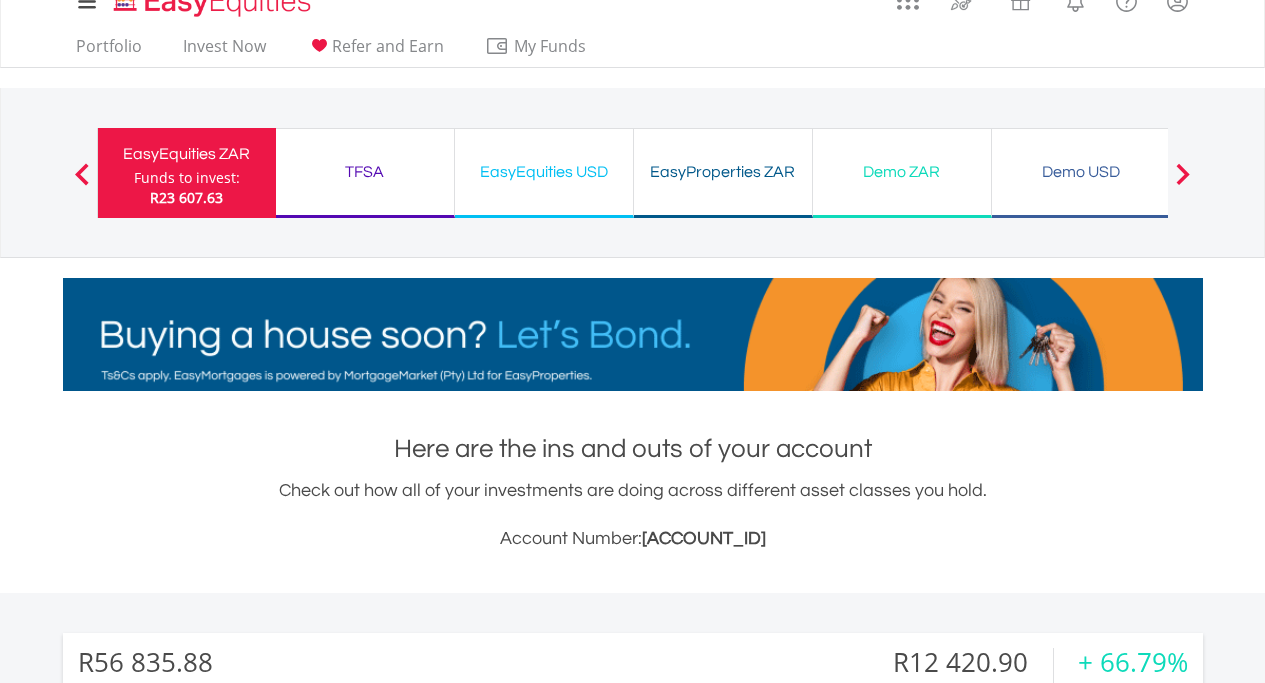 click on "TFSA" at bounding box center (365, 172) 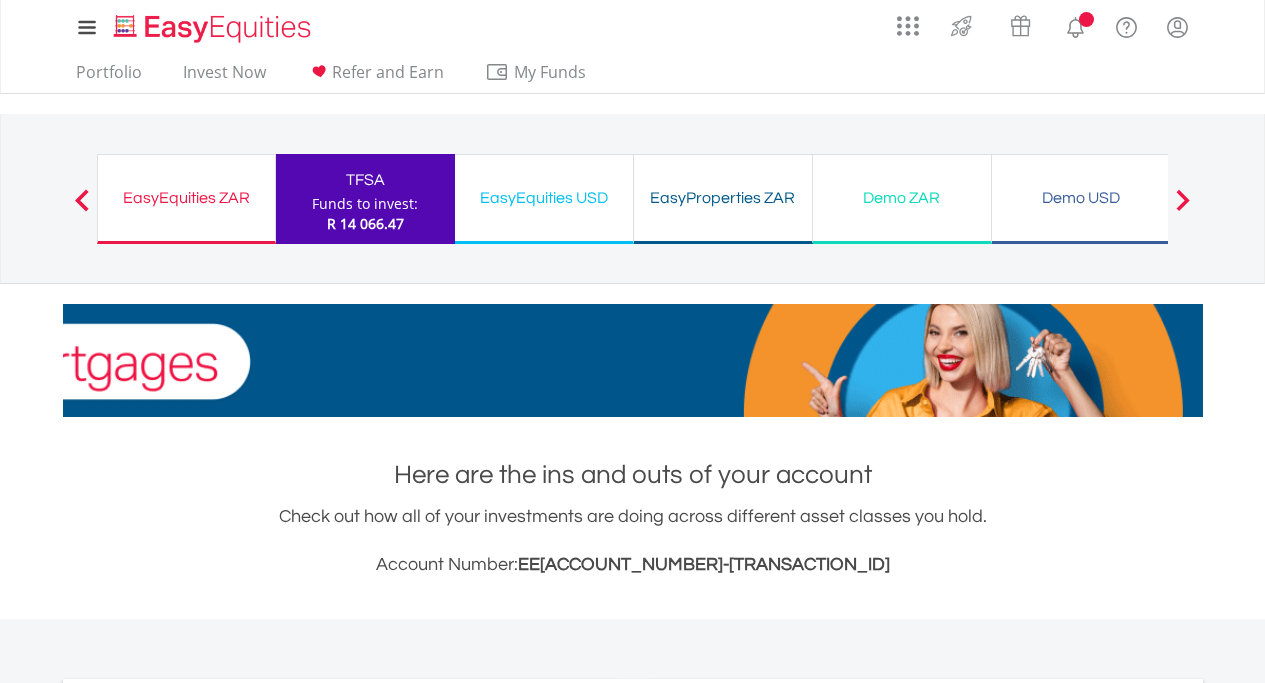 scroll, scrollTop: 0, scrollLeft: 0, axis: both 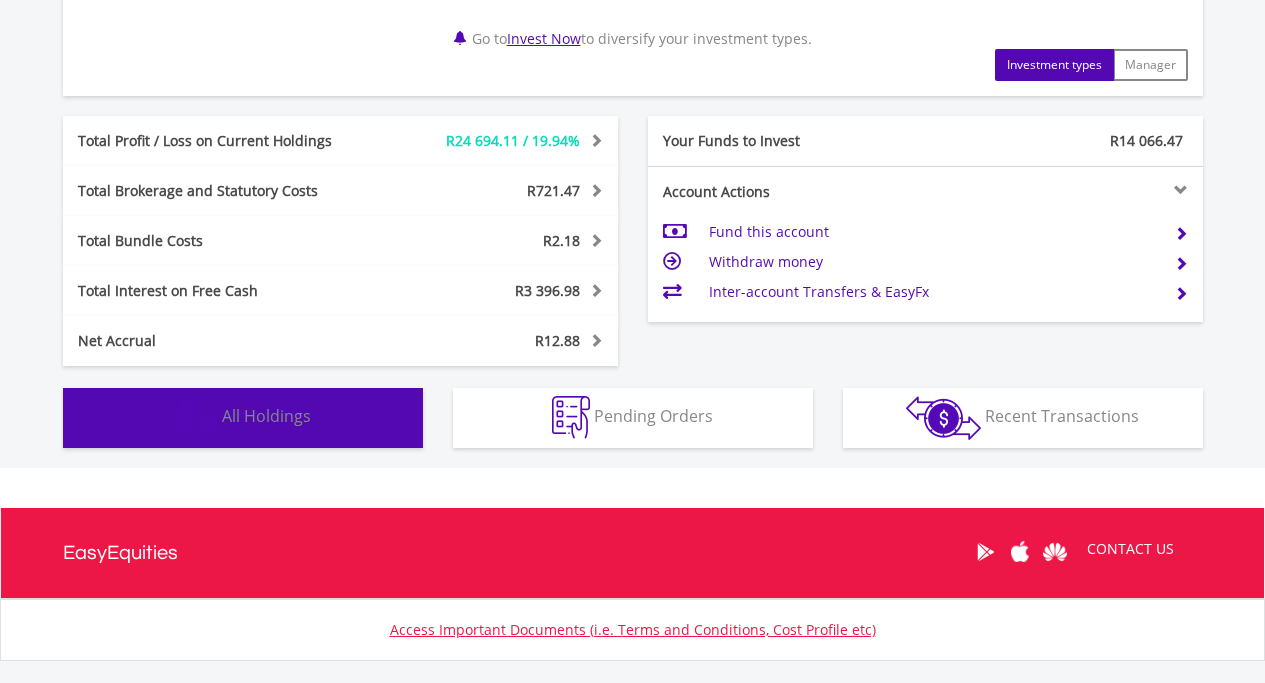 click on "Holdings
All Holdings" at bounding box center [243, 418] 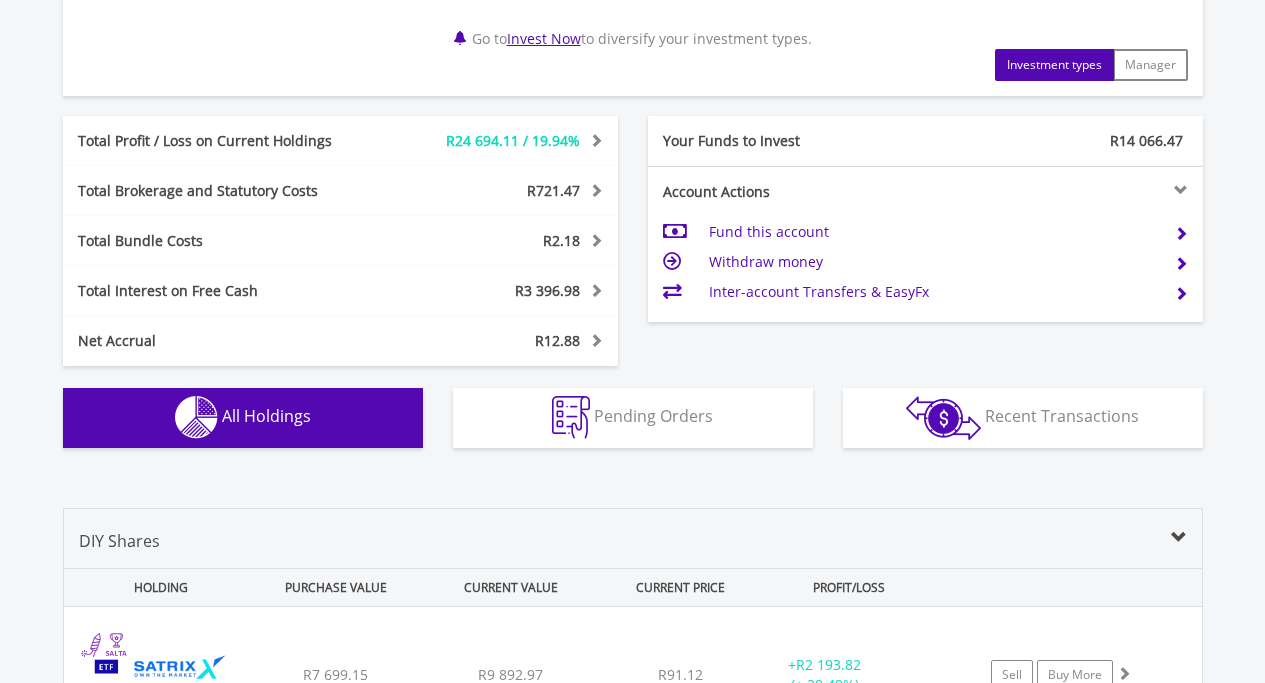 scroll, scrollTop: 1562, scrollLeft: 0, axis: vertical 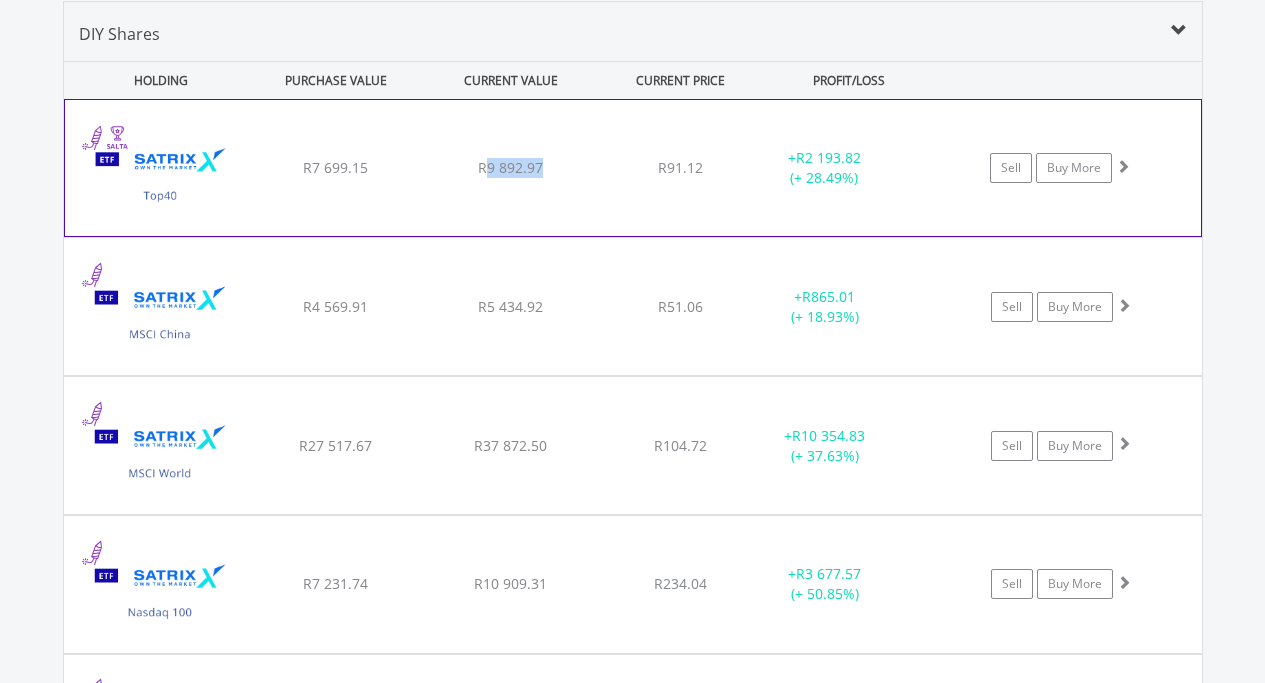 drag, startPoint x: 554, startPoint y: 164, endPoint x: 490, endPoint y: 169, distance: 64.195015 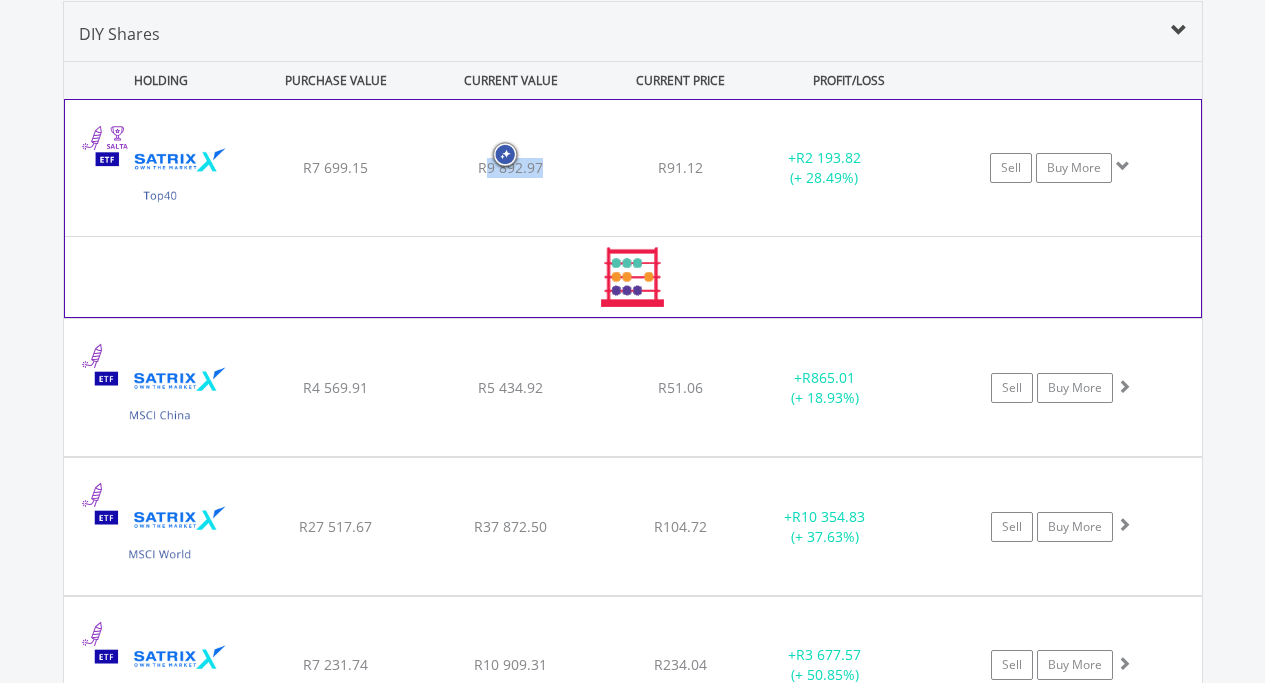 copy on "9 892.97" 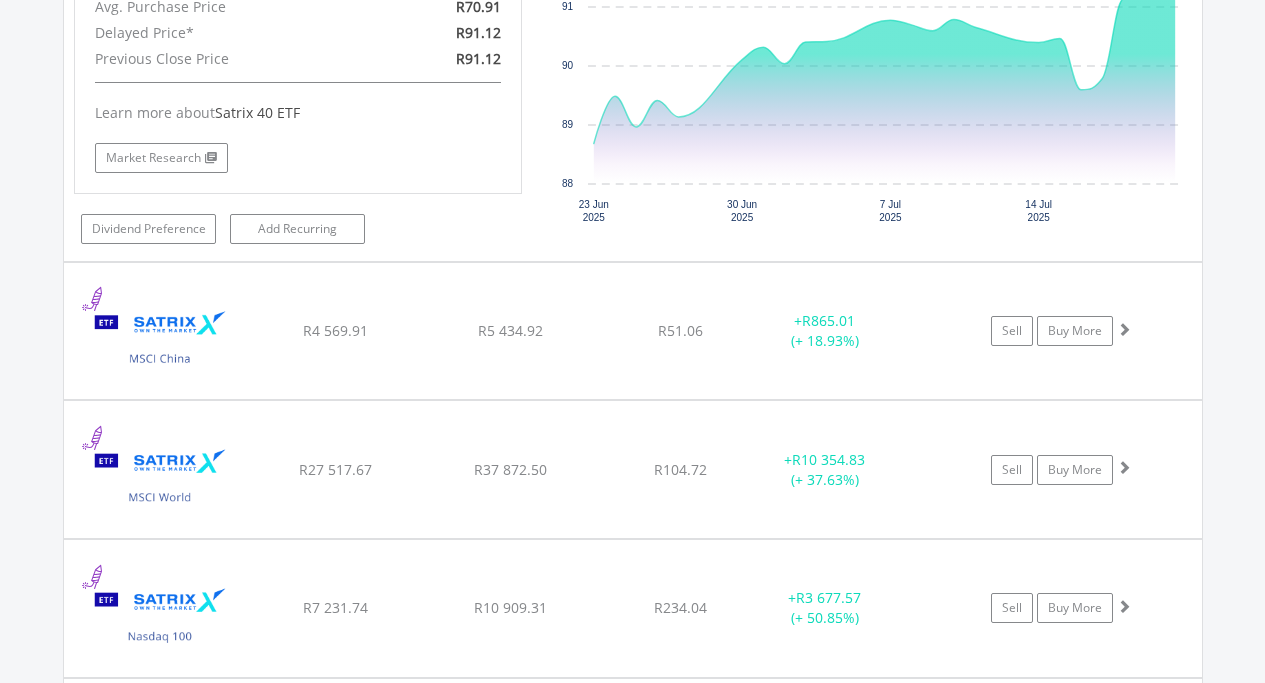 scroll, scrollTop: 1960, scrollLeft: 0, axis: vertical 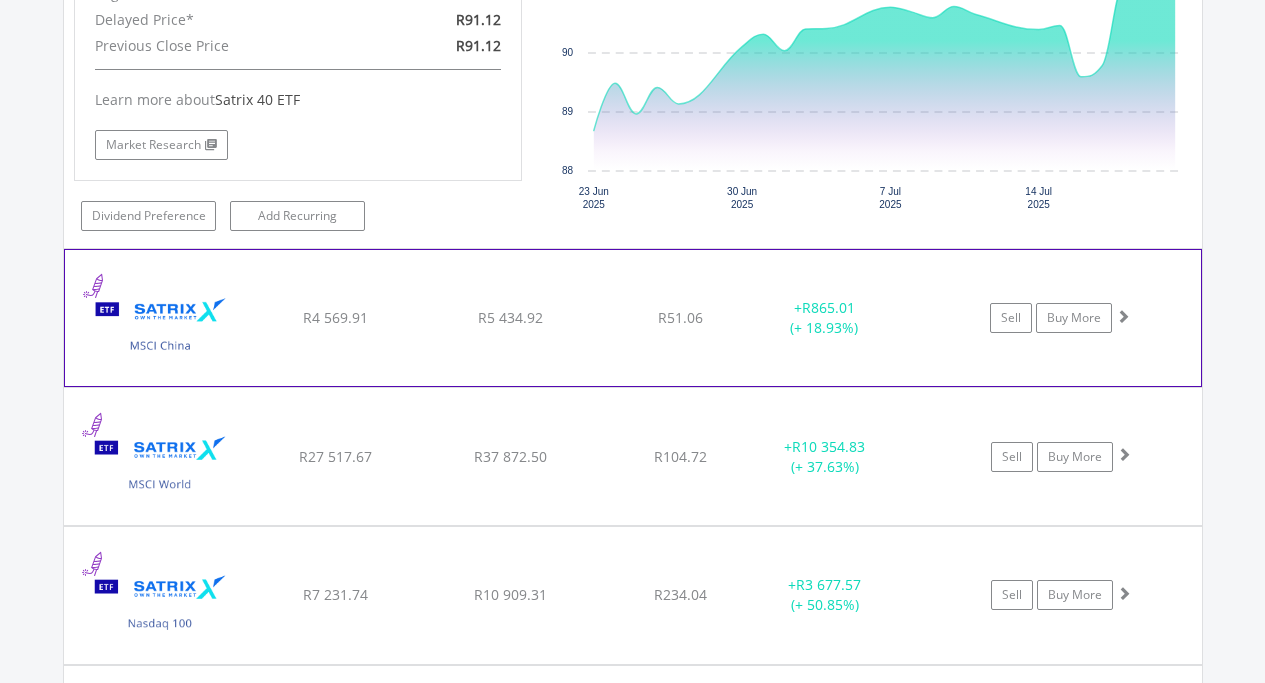 click on "+  R865.01 (+ 18.93%)" at bounding box center (850, -230) 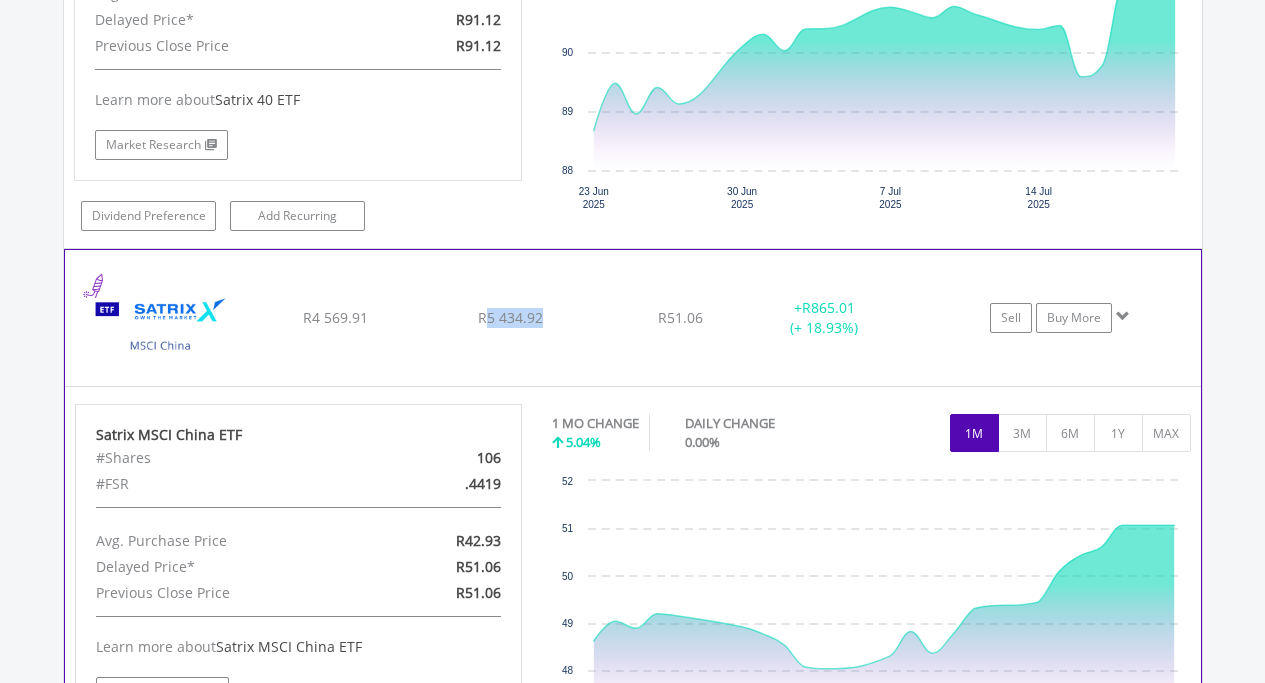 drag, startPoint x: 487, startPoint y: 315, endPoint x: 542, endPoint y: 317, distance: 55.03635 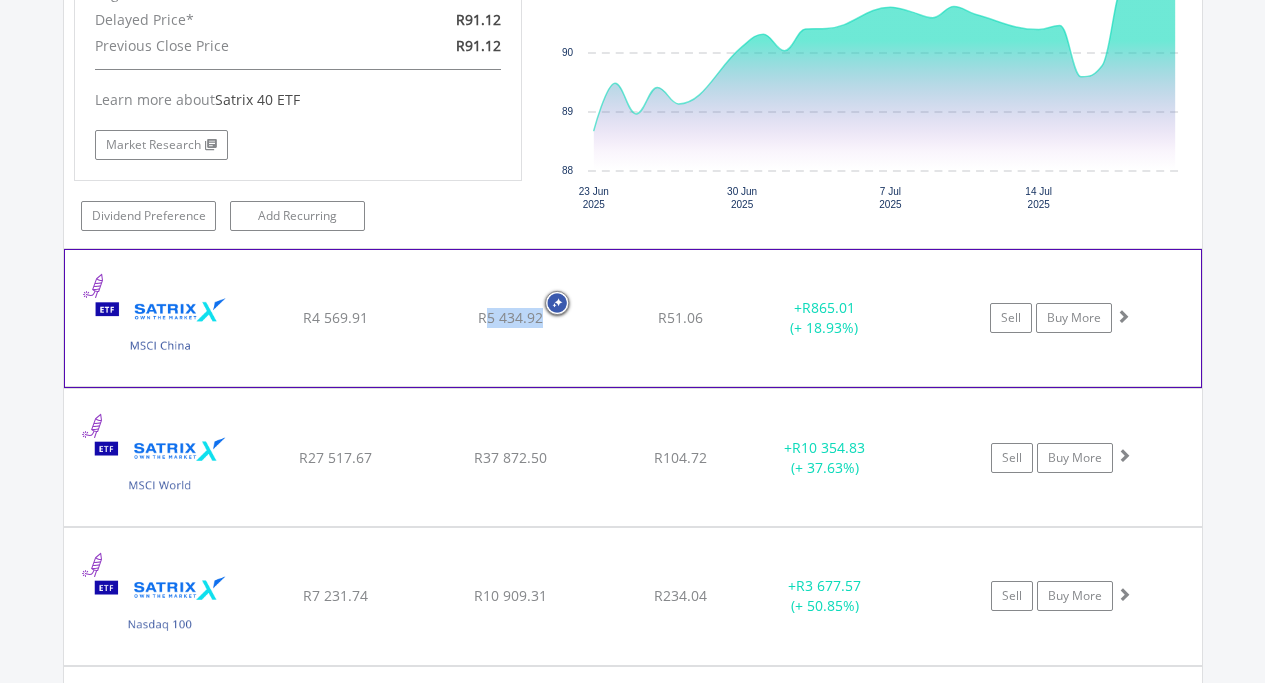 copy on "5 434.92" 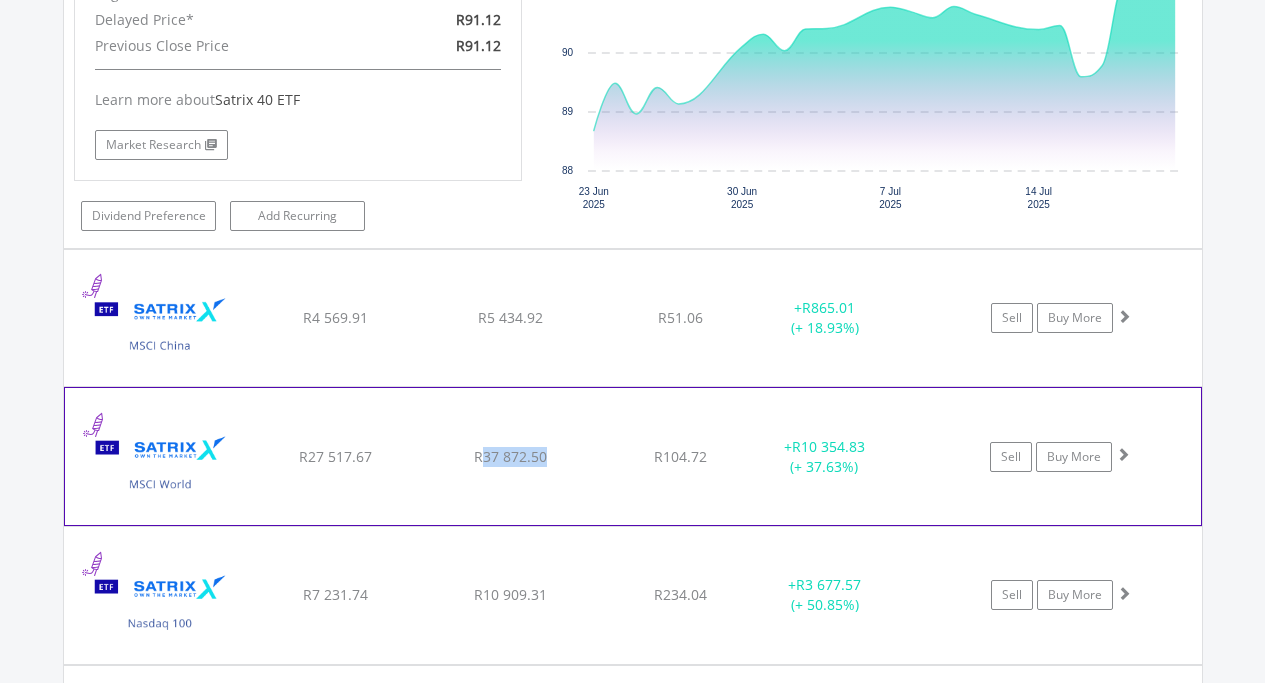 drag, startPoint x: 486, startPoint y: 458, endPoint x: 545, endPoint y: 458, distance: 59 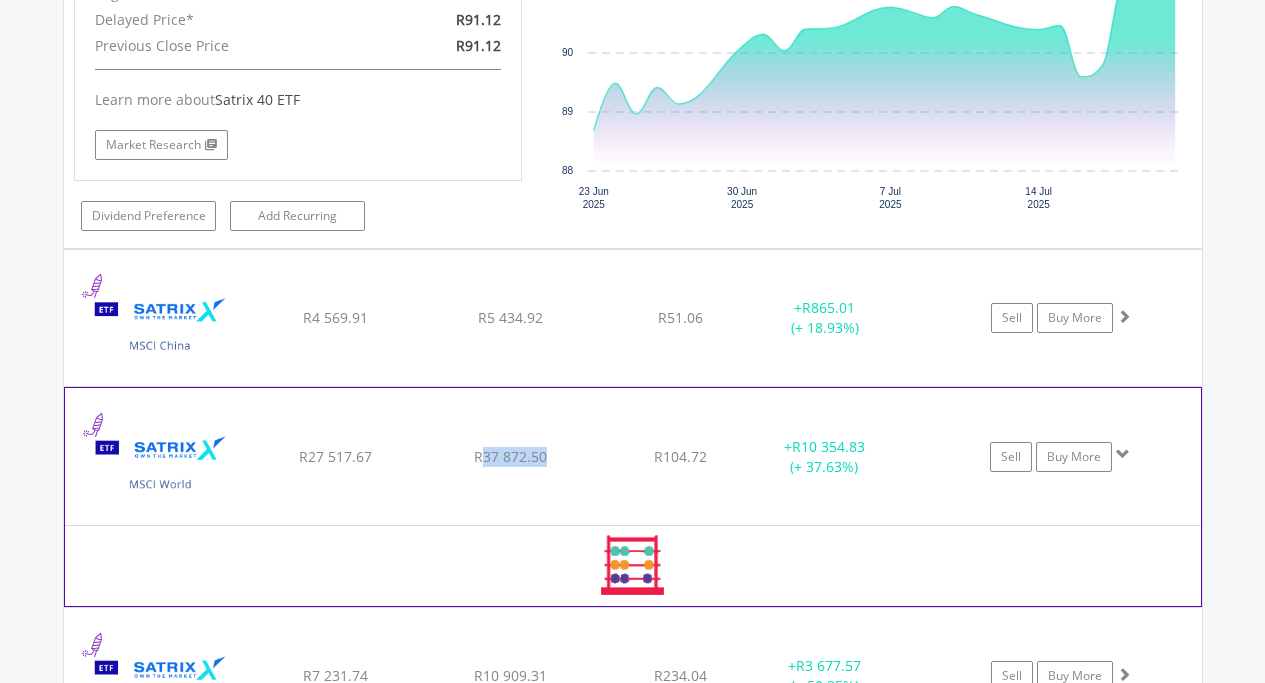 click on "R37 872.50" at bounding box center (510, -231) 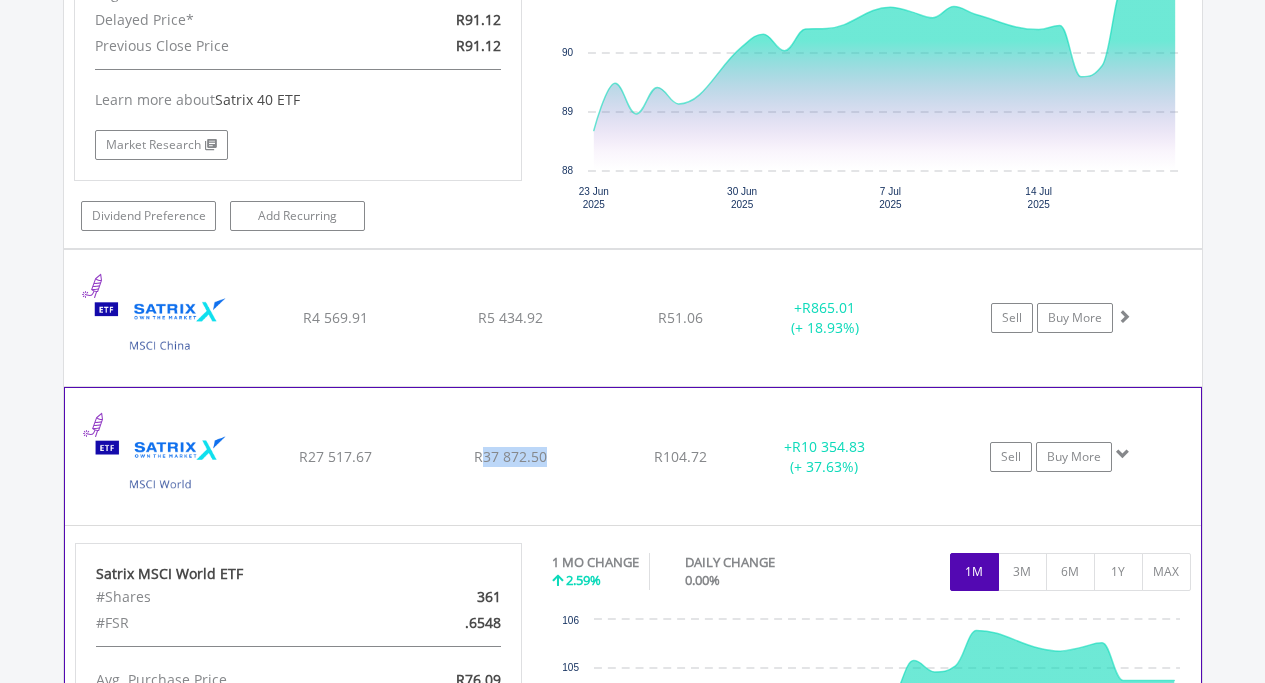 drag, startPoint x: 485, startPoint y: 457, endPoint x: 548, endPoint y: 458, distance: 63.007935 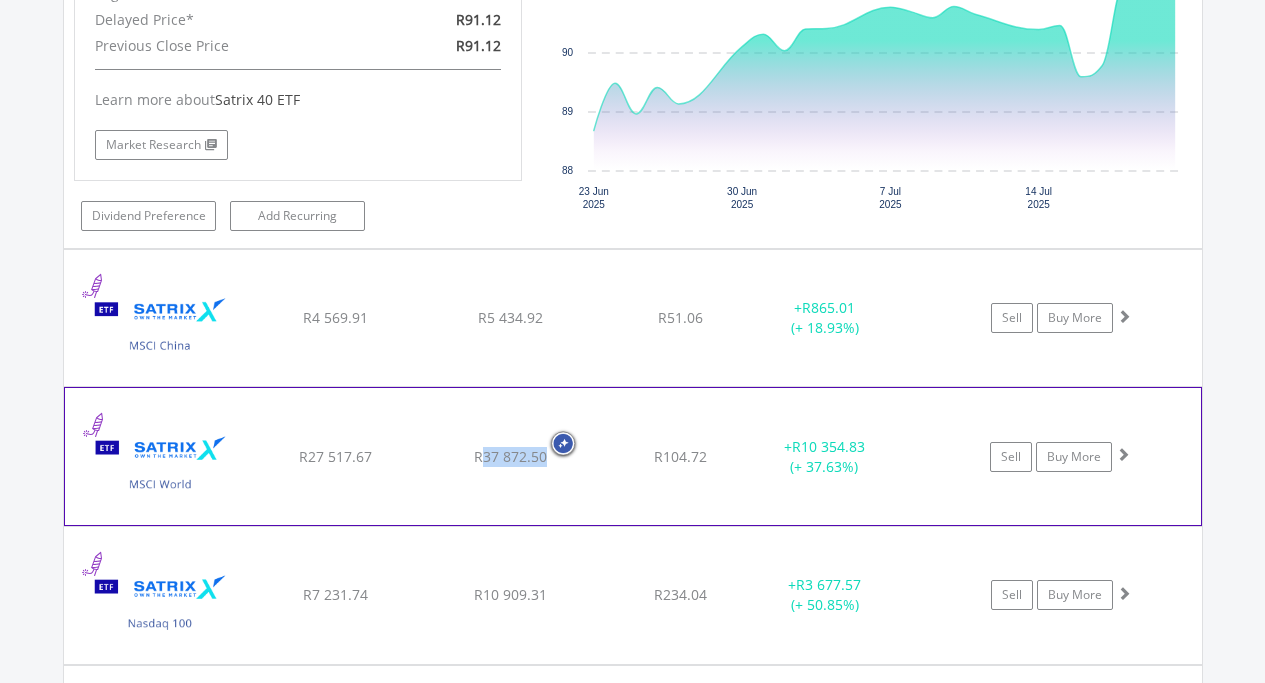 copy on "37 872.50" 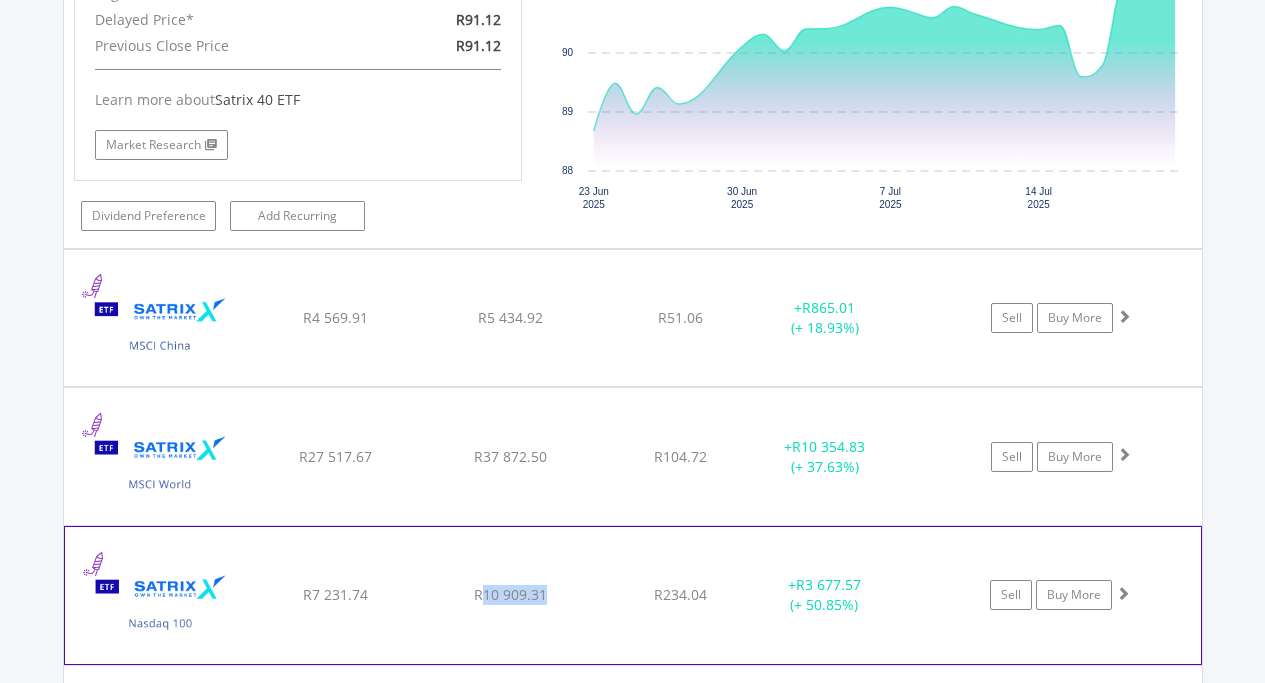 drag, startPoint x: 485, startPoint y: 596, endPoint x: 546, endPoint y: 595, distance: 61.008198 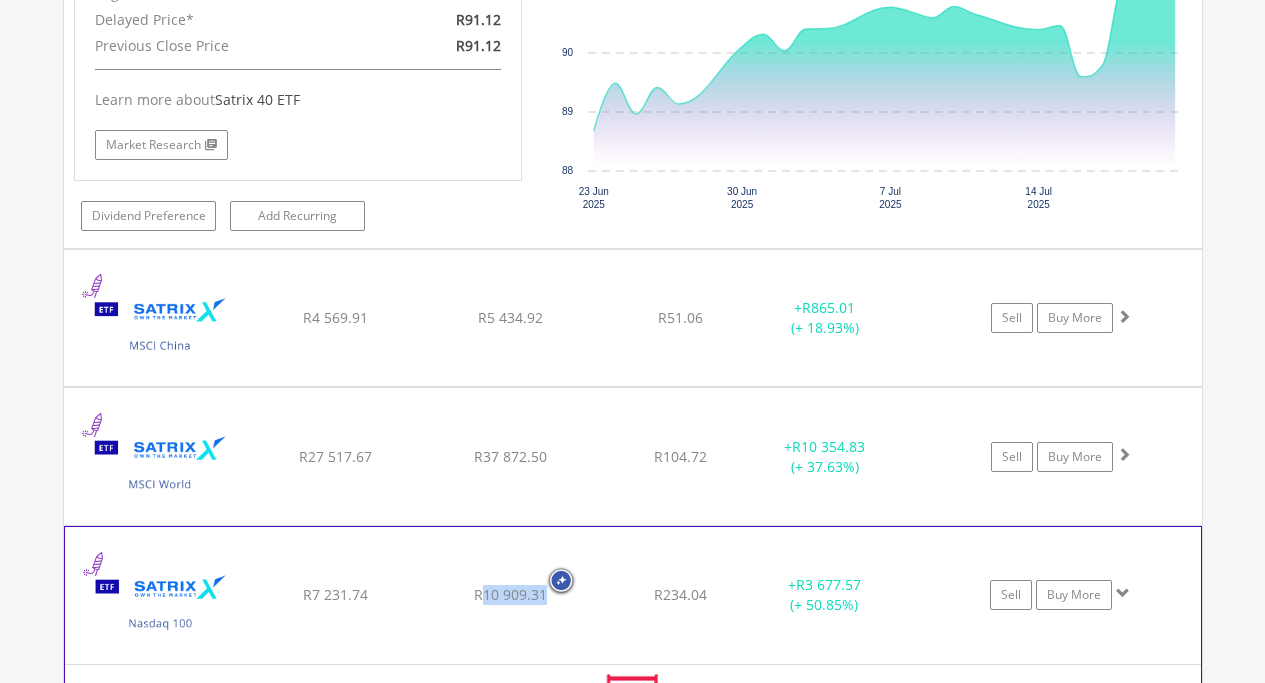 copy on "10 909.31" 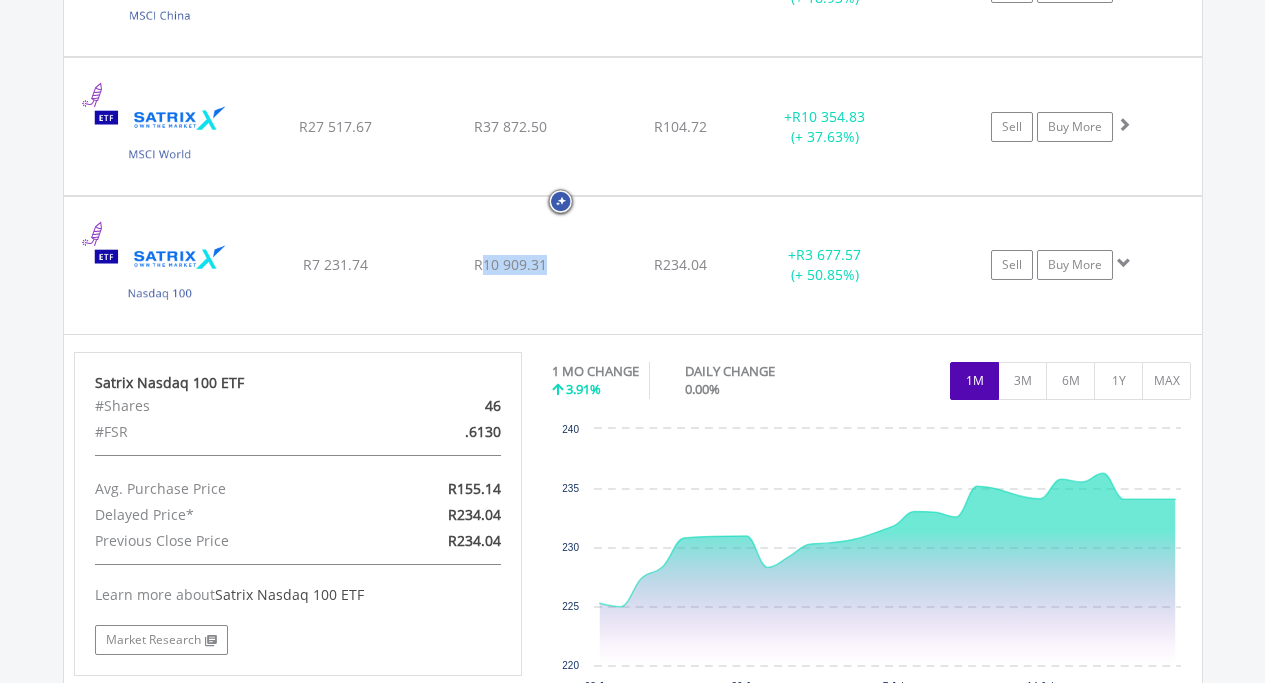 scroll, scrollTop: 2350, scrollLeft: 0, axis: vertical 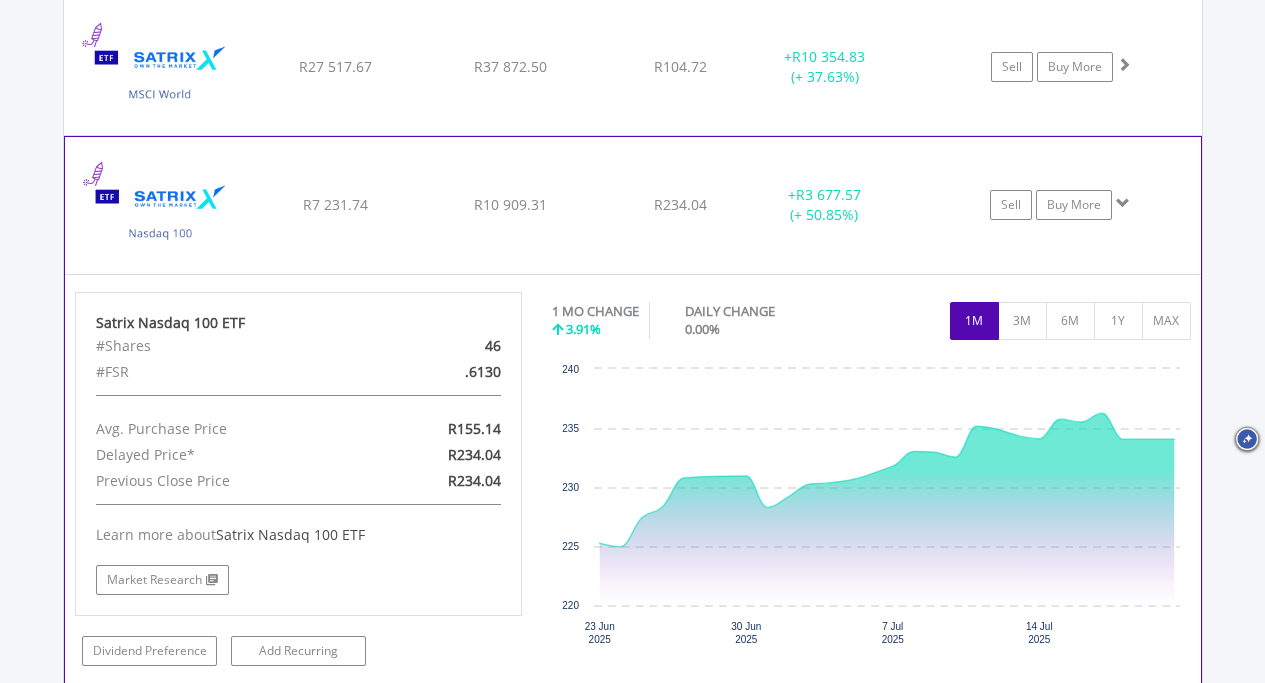 click at bounding box center [1123, 203] 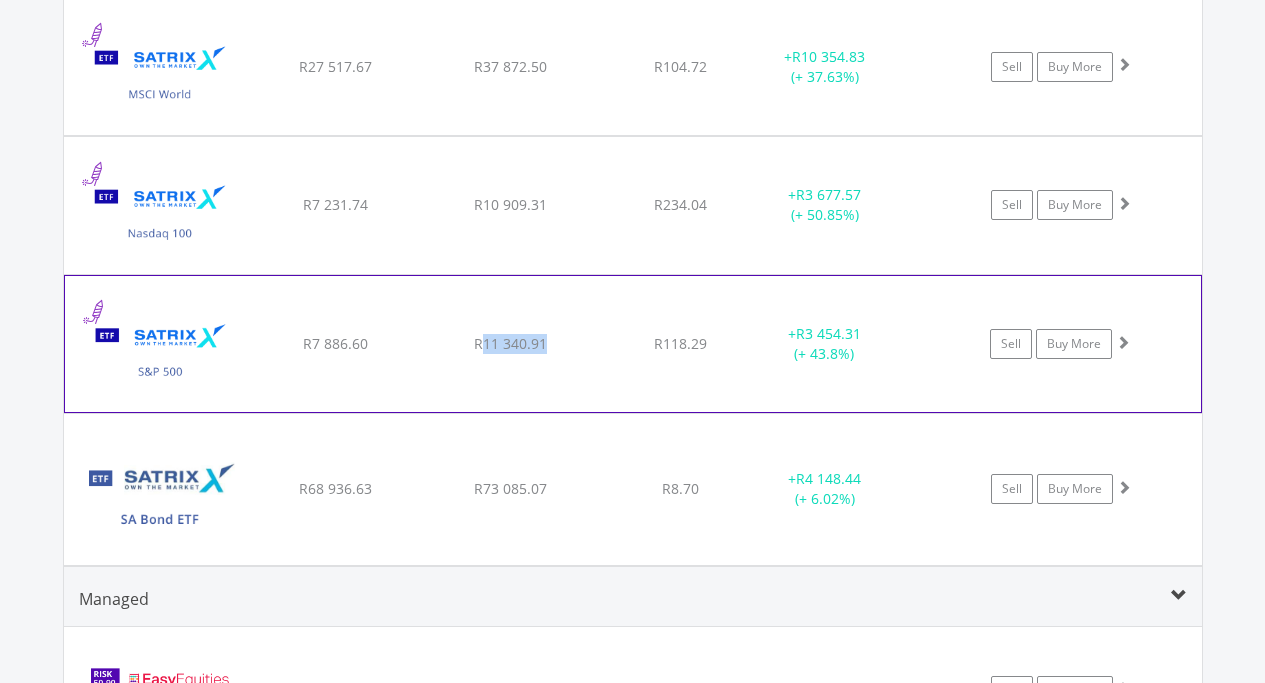 drag, startPoint x: 483, startPoint y: 340, endPoint x: 548, endPoint y: 348, distance: 65.490456 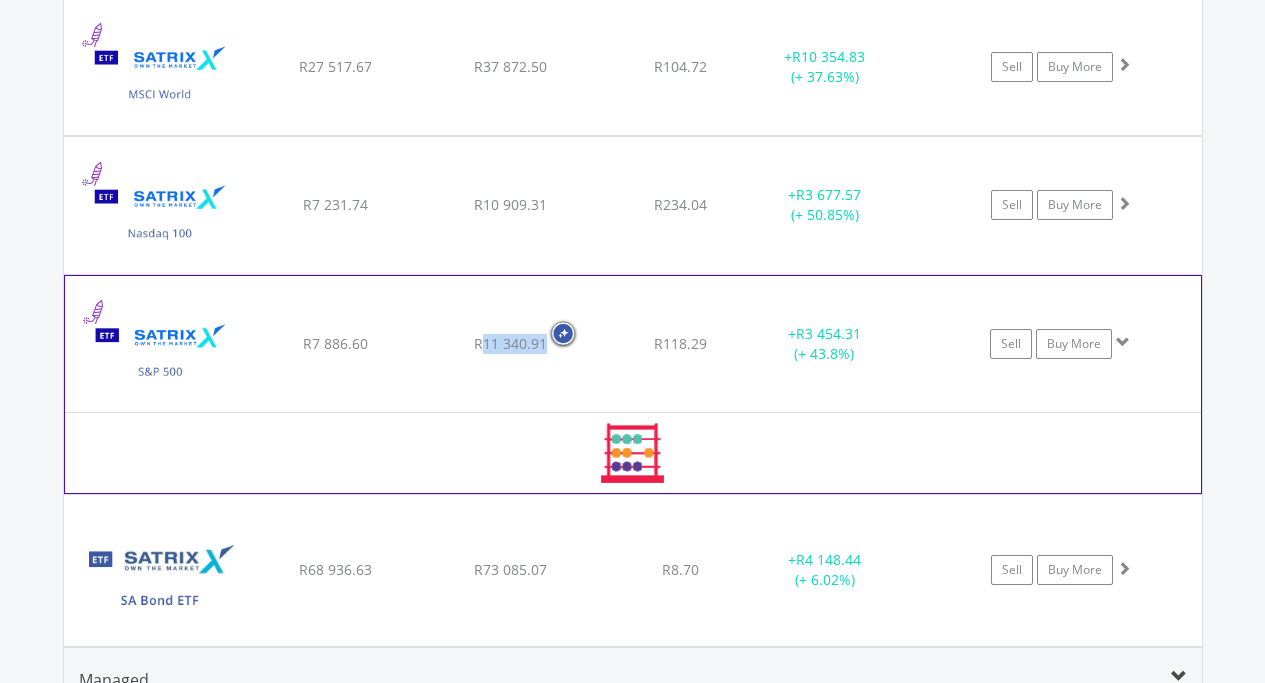 copy on "11 340.91" 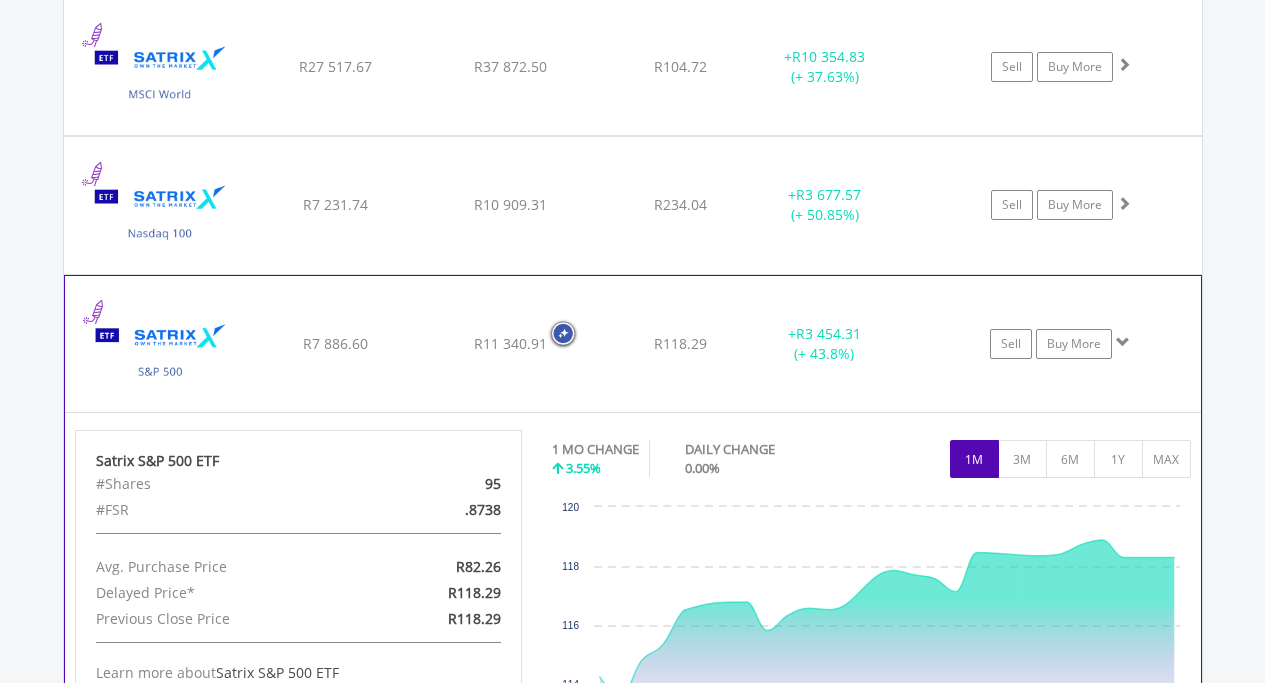 click at bounding box center (1123, 342) 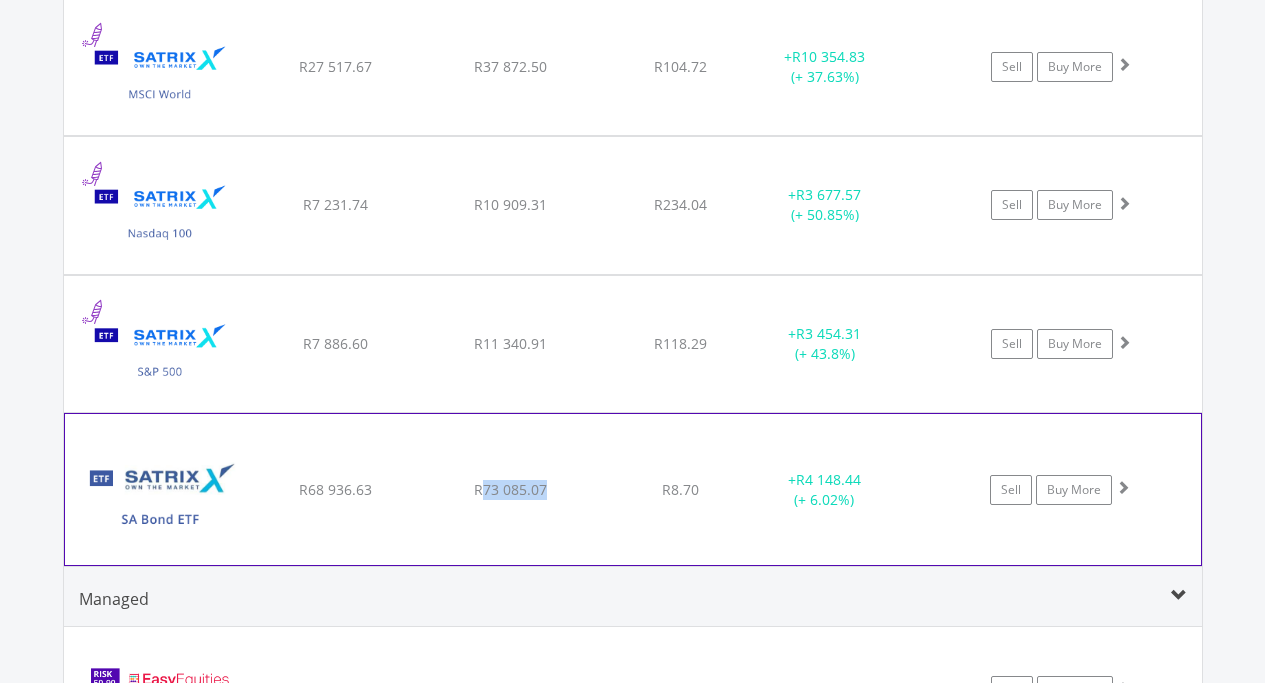 drag, startPoint x: 486, startPoint y: 486, endPoint x: 552, endPoint y: 487, distance: 66.007576 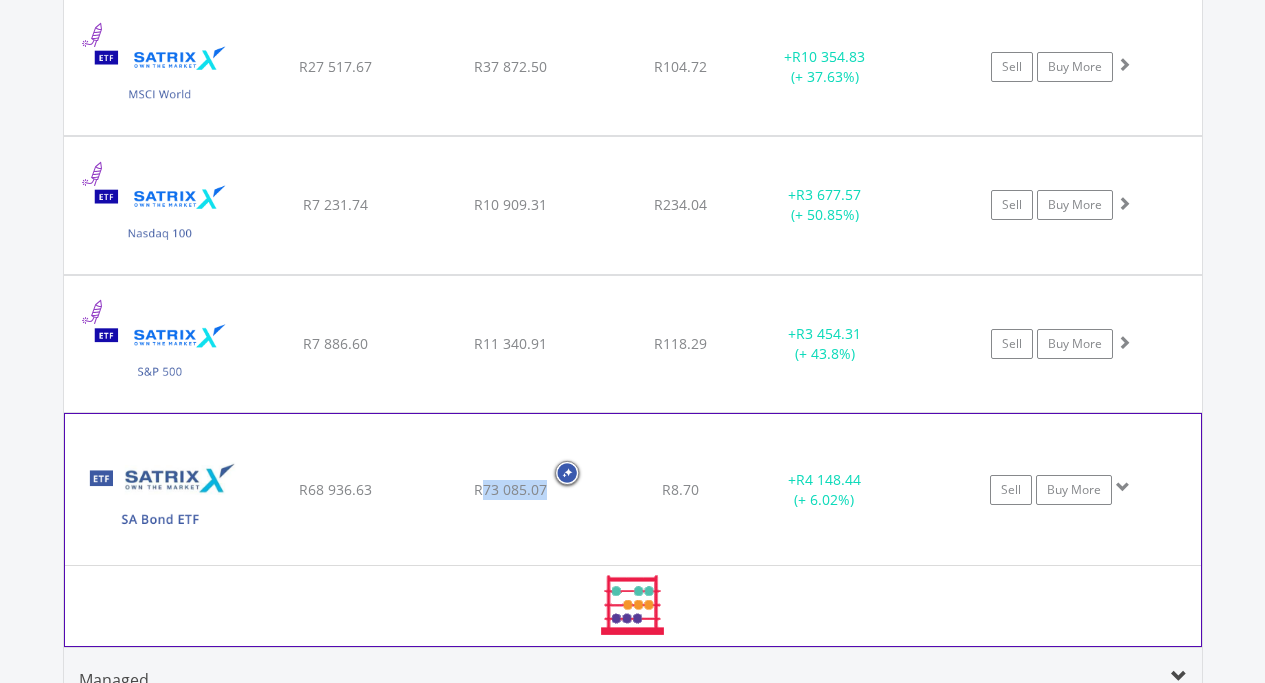 copy on "73 085.07" 